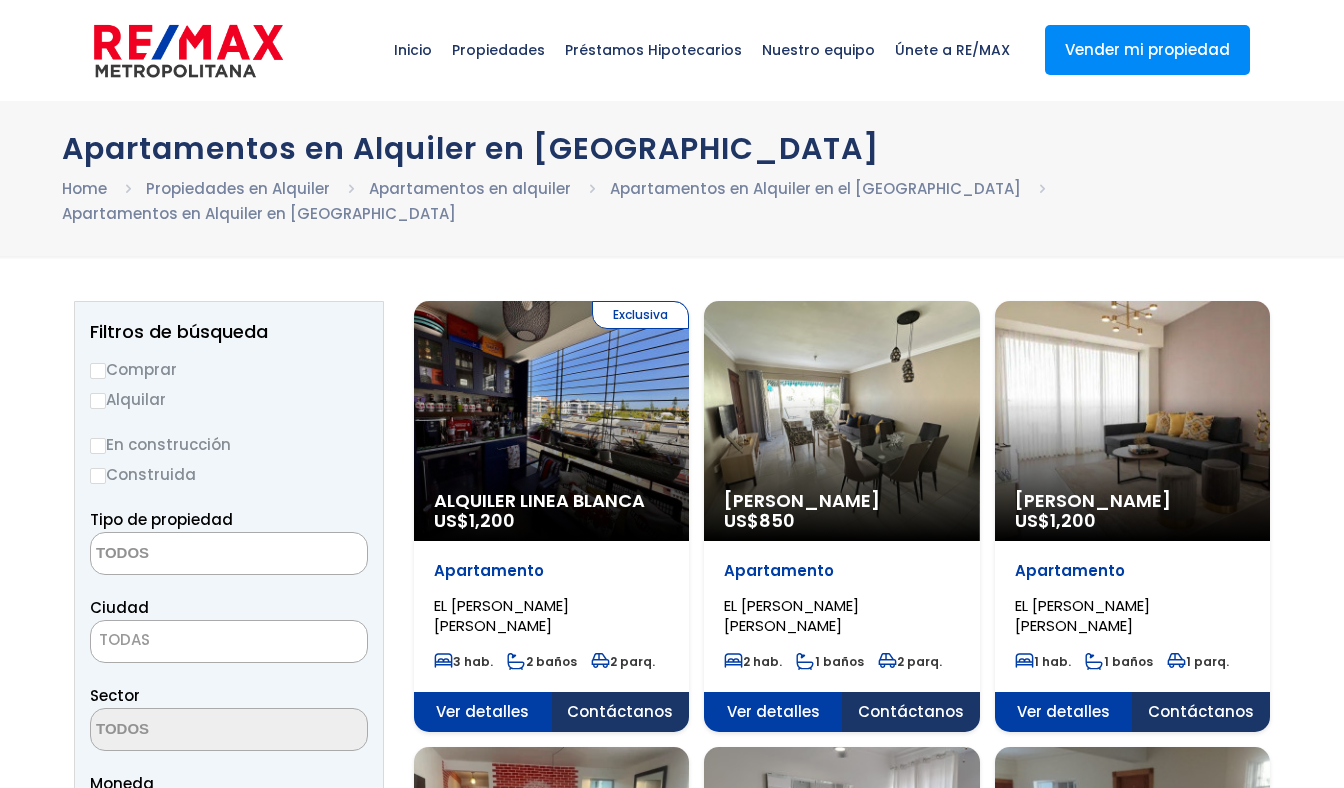 select 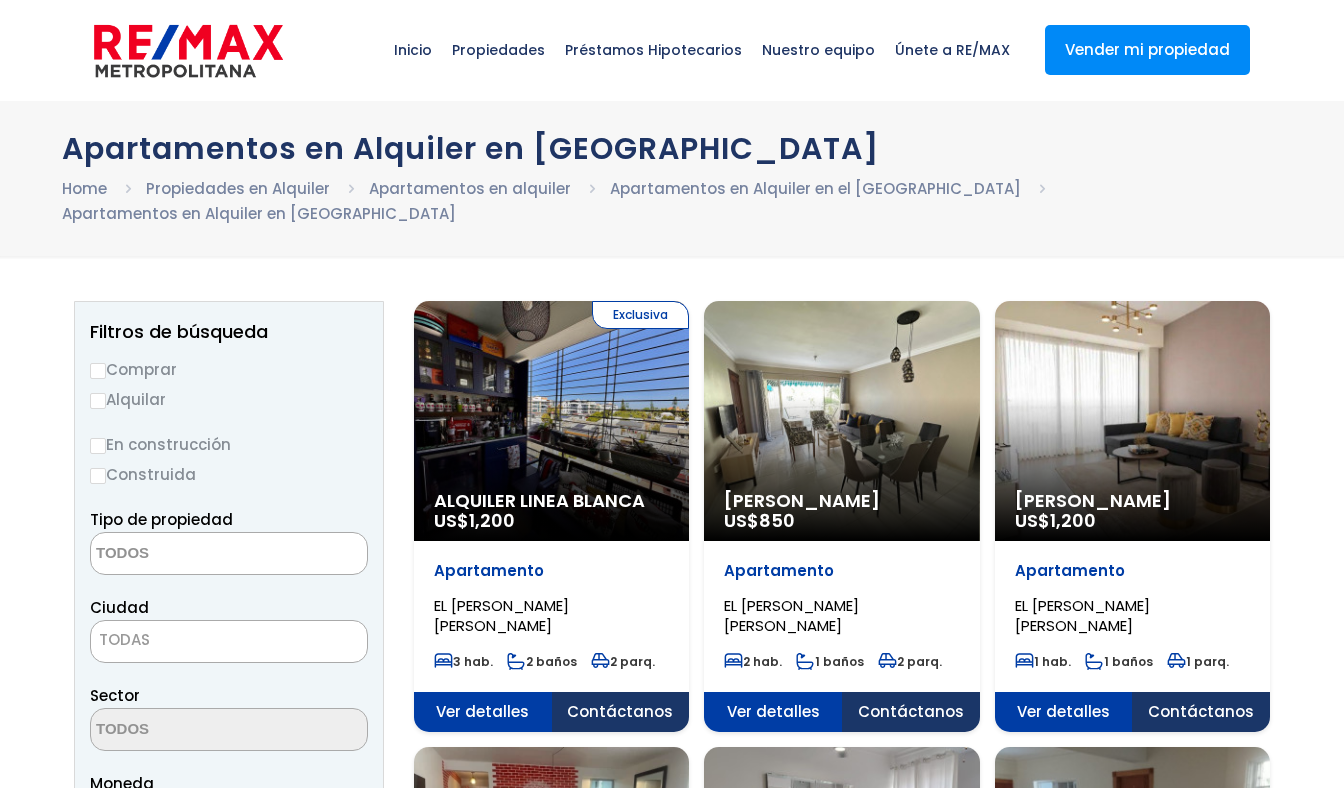 select on "DO" 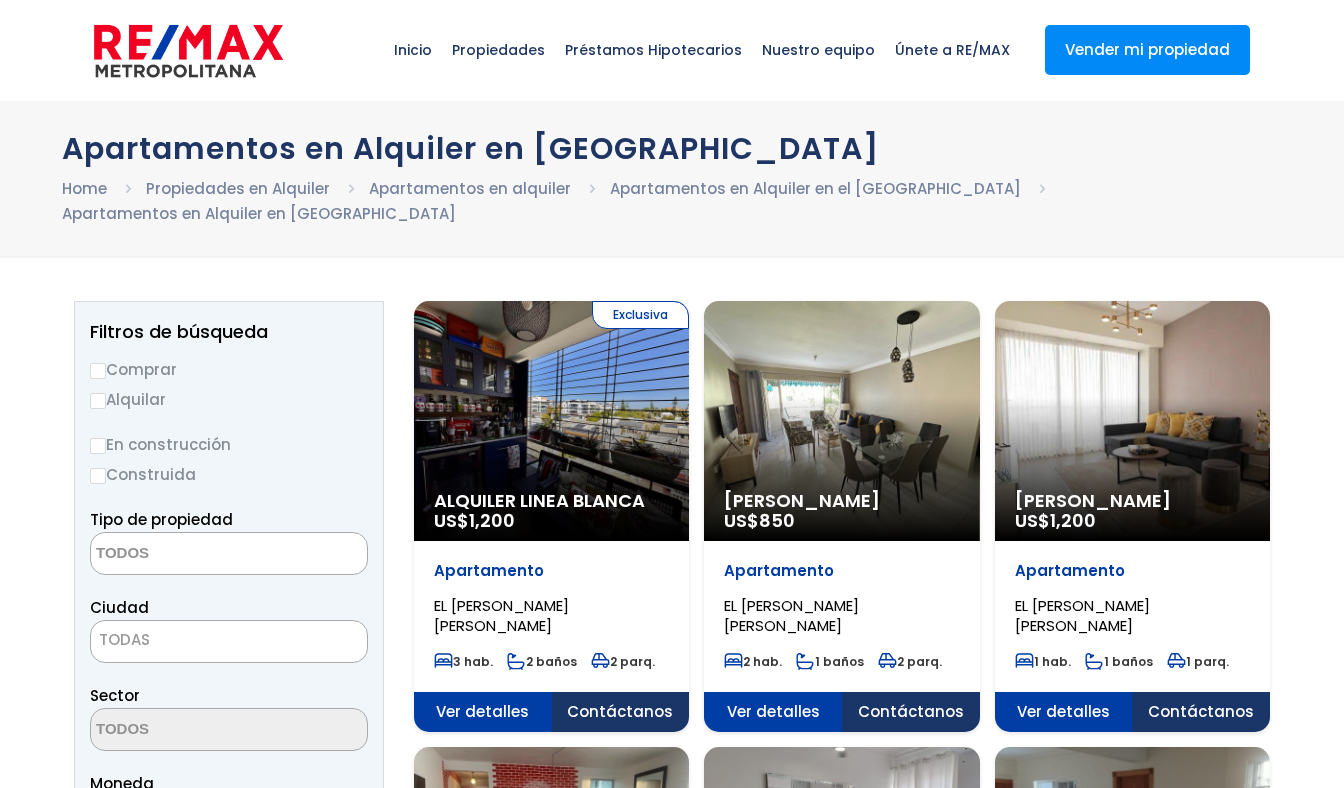 scroll, scrollTop: 0, scrollLeft: 0, axis: both 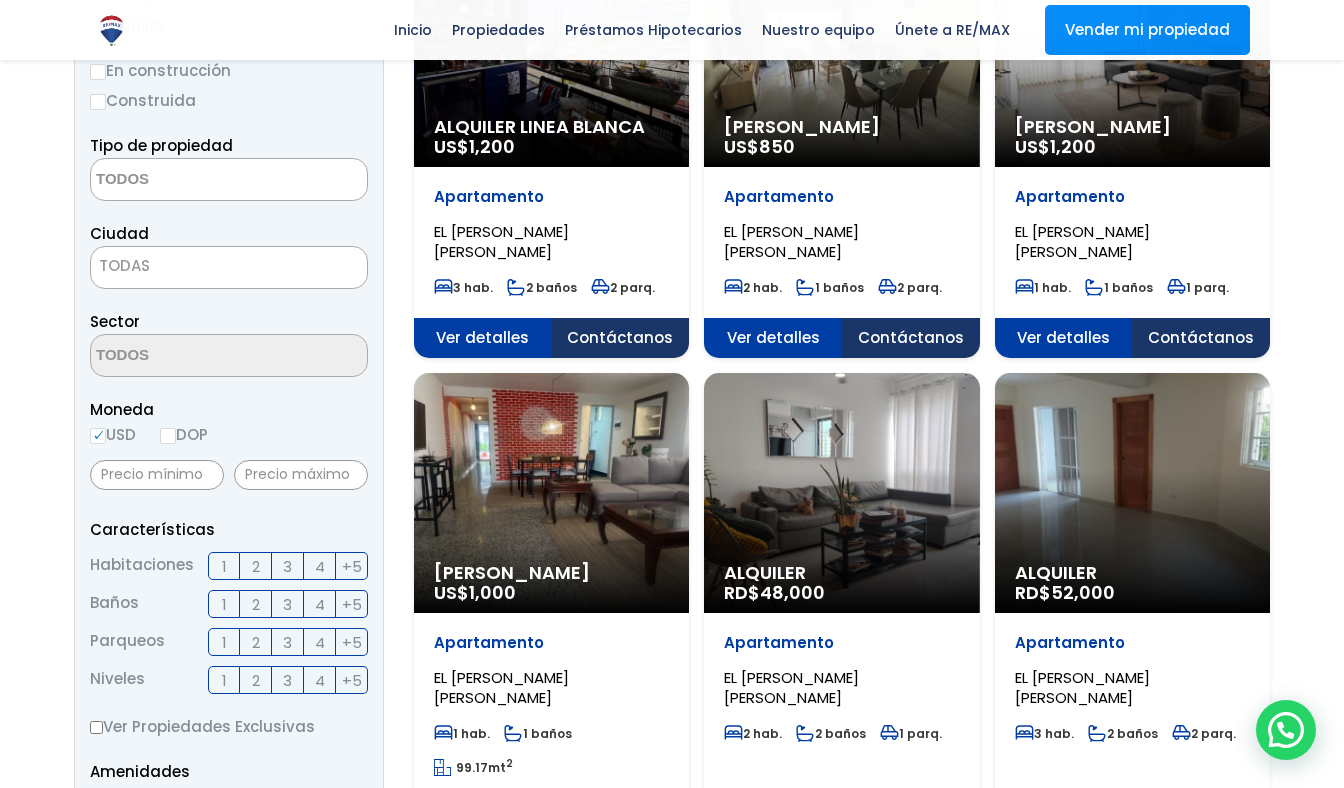 click on "Alquiler
RD$  52,000" at bounding box center [551, 47] 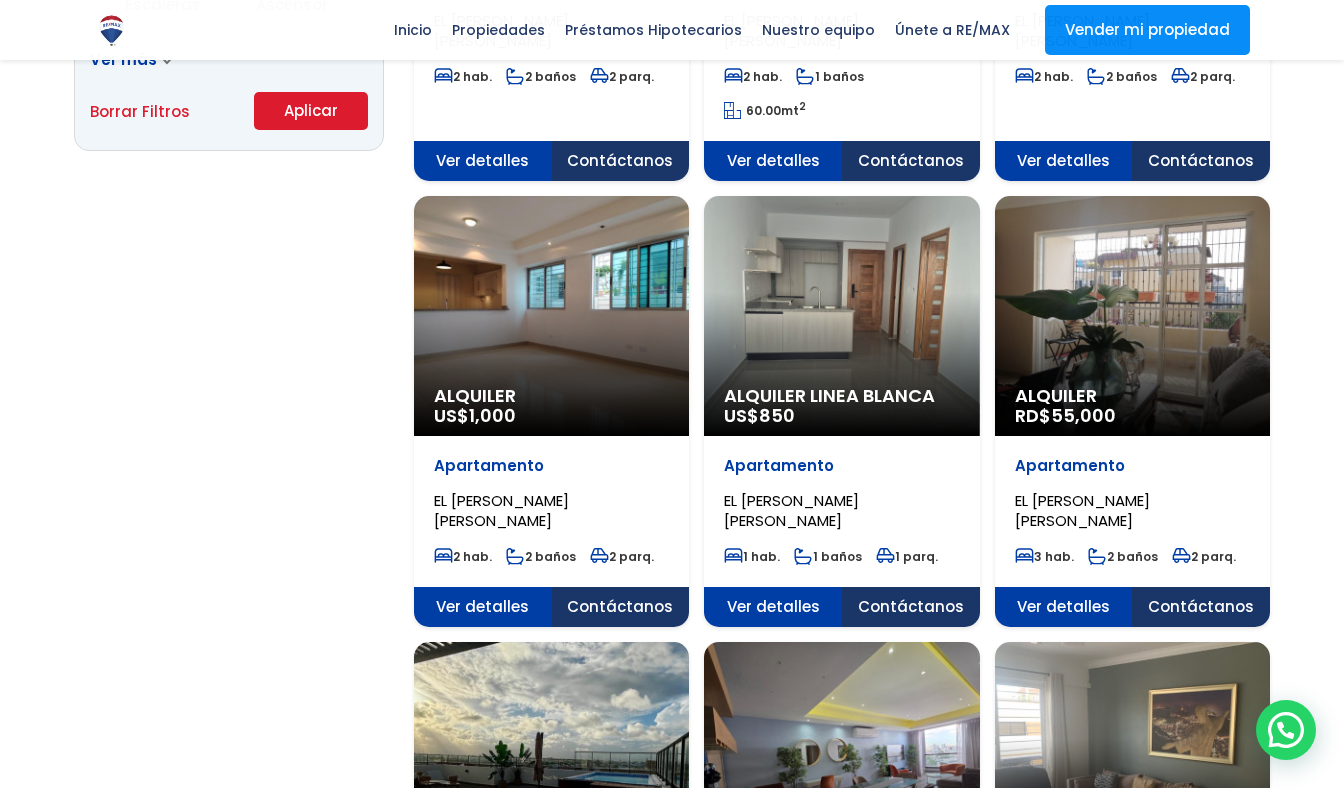 scroll, scrollTop: 1513, scrollLeft: 0, axis: vertical 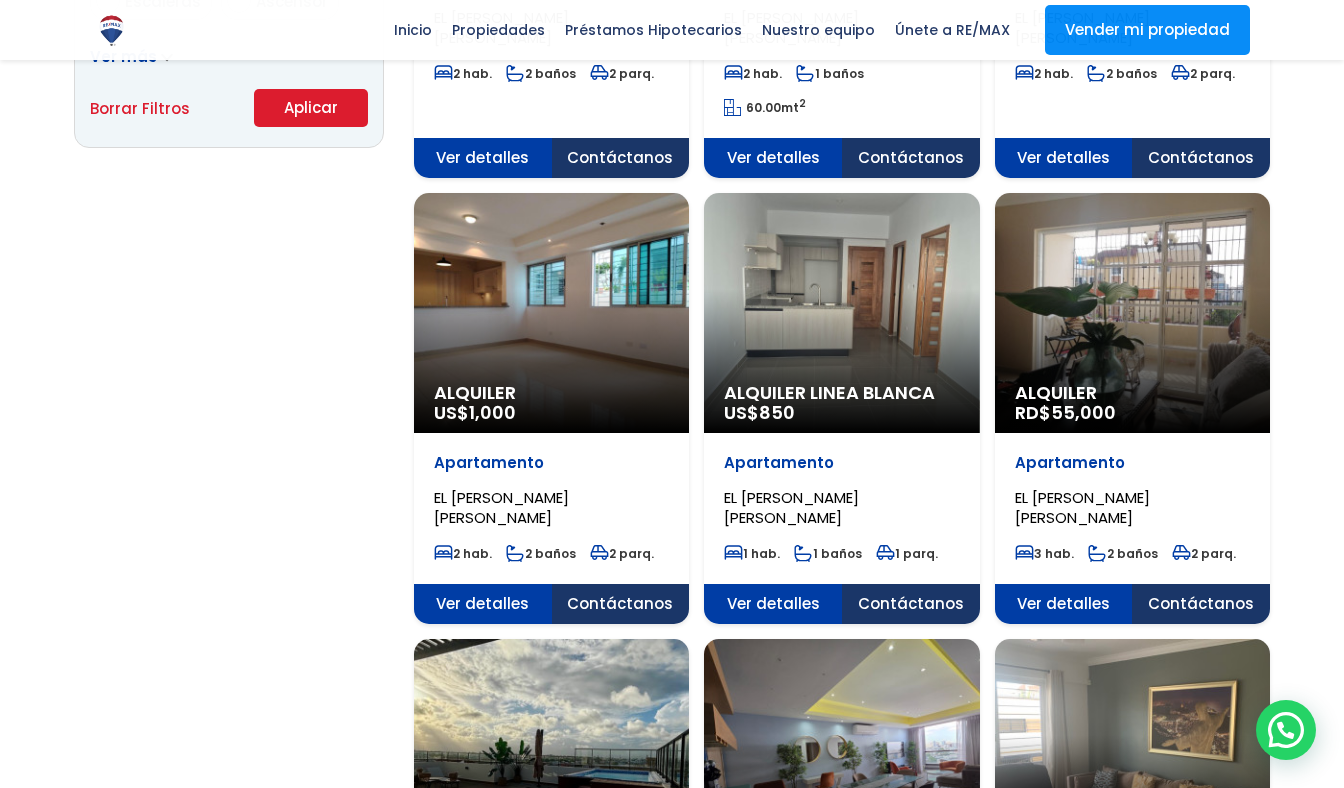 click on "Alquiler
RD$  55,000" at bounding box center [551, -1093] 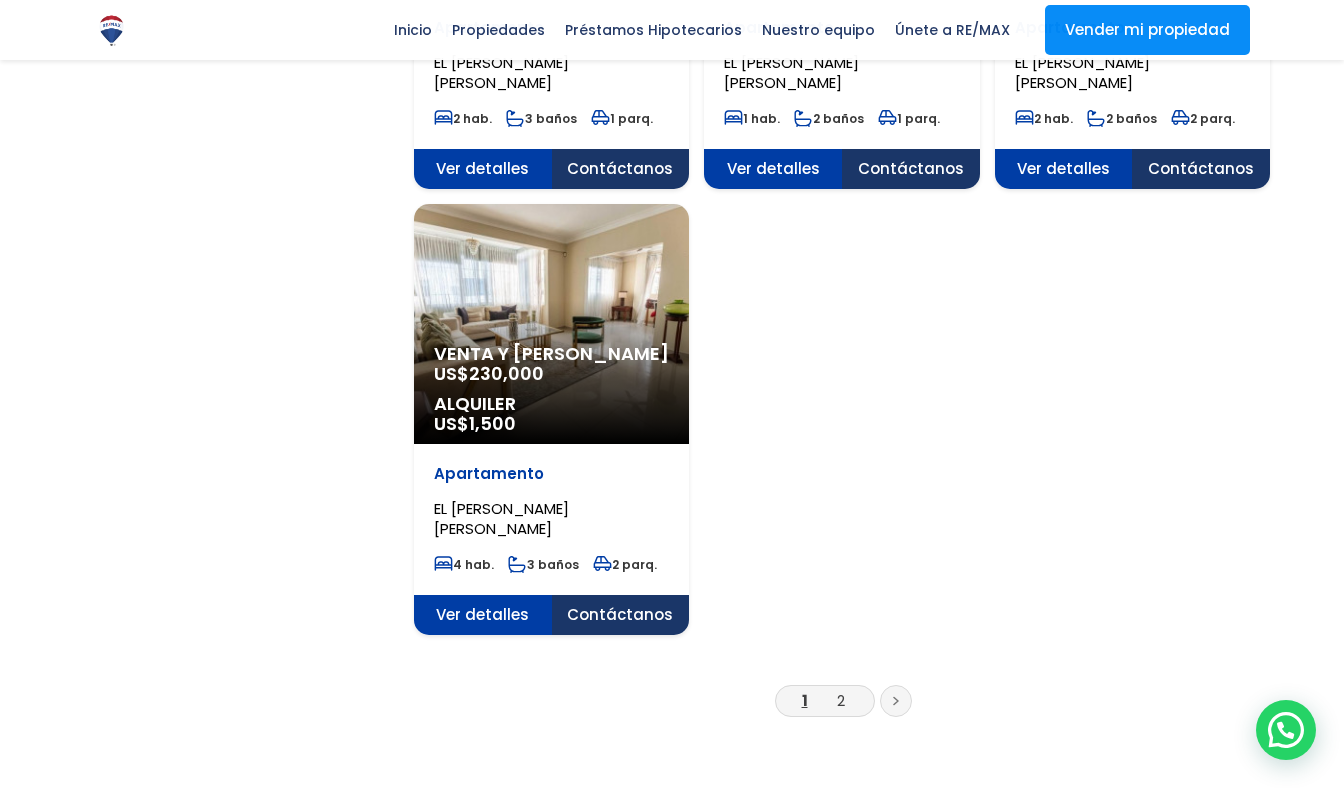 scroll, scrollTop: 2396, scrollLeft: 0, axis: vertical 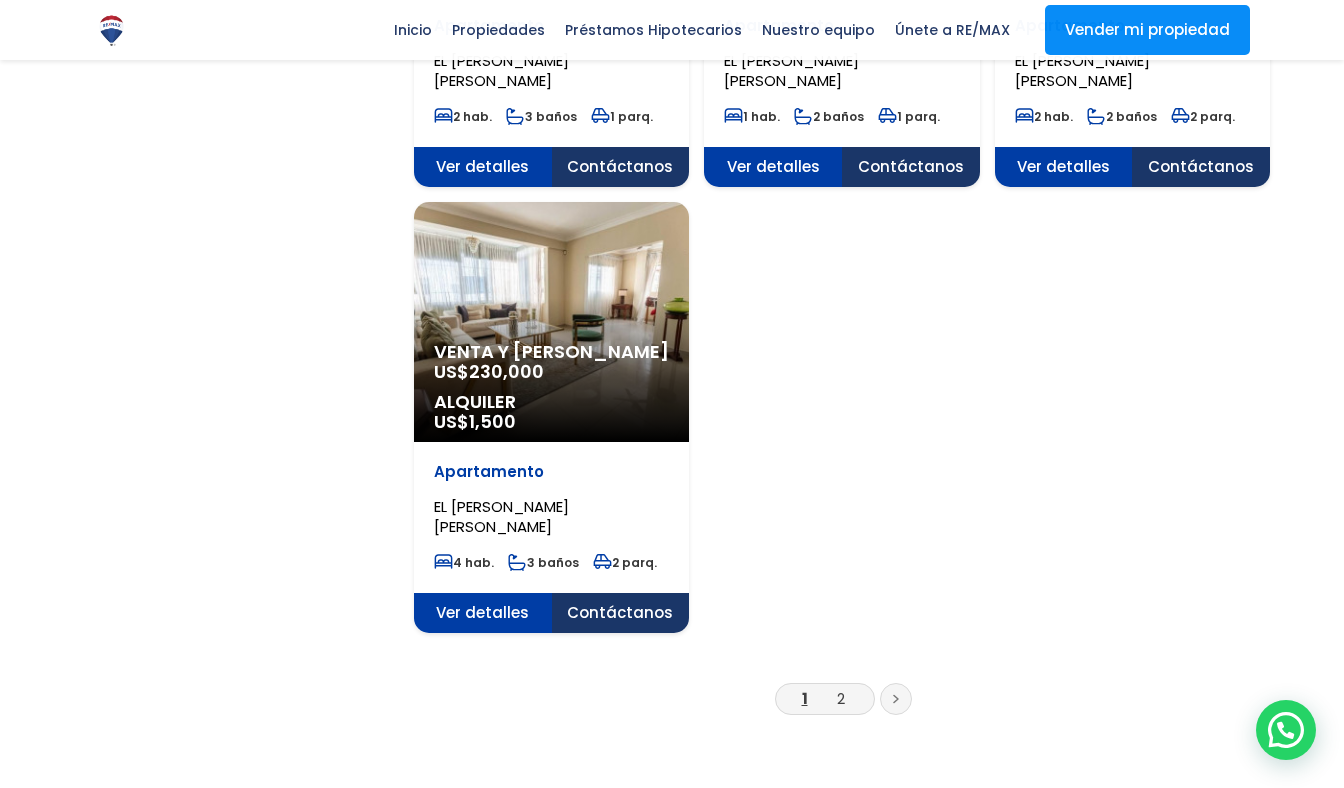 click on "Venta y Alquiler
US$  230,000
Alquiler
US$  1,500" at bounding box center [551, -1976] 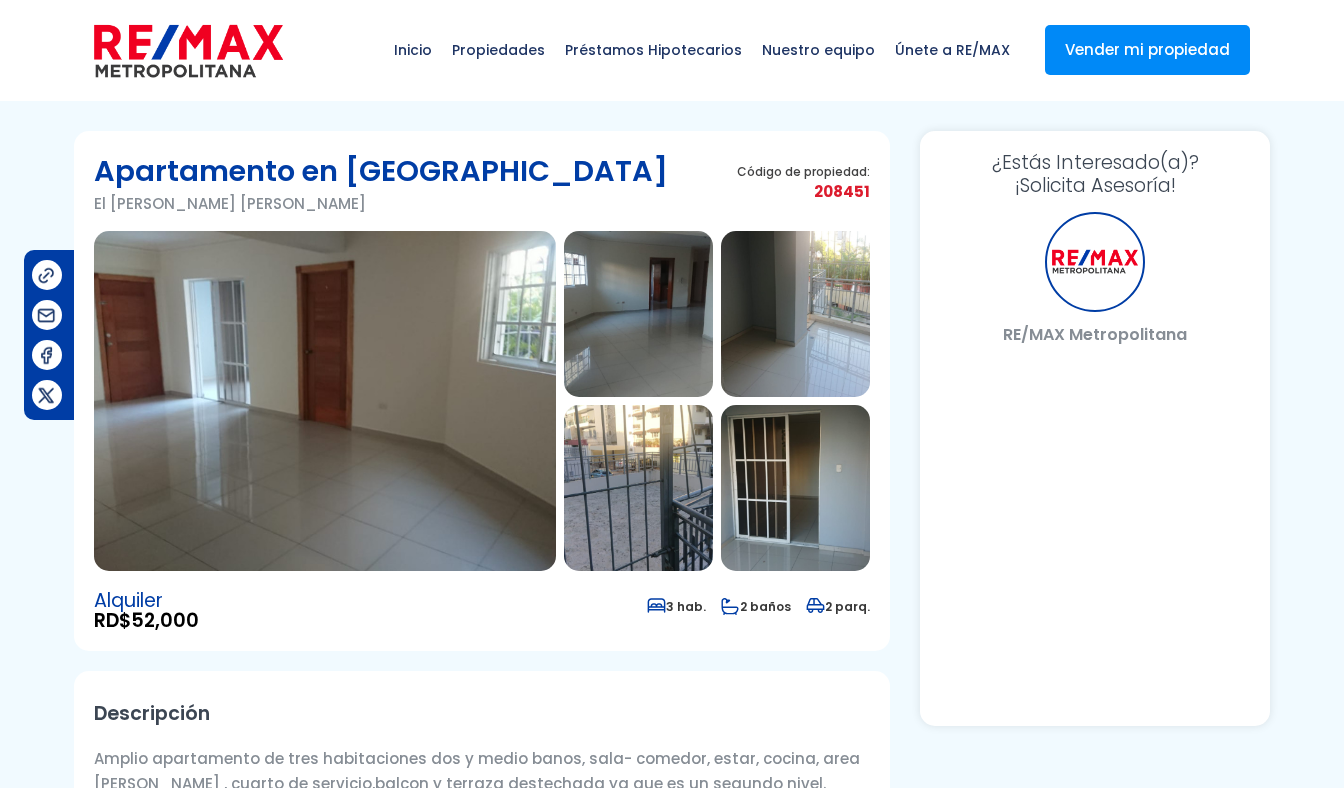 scroll, scrollTop: 0, scrollLeft: 0, axis: both 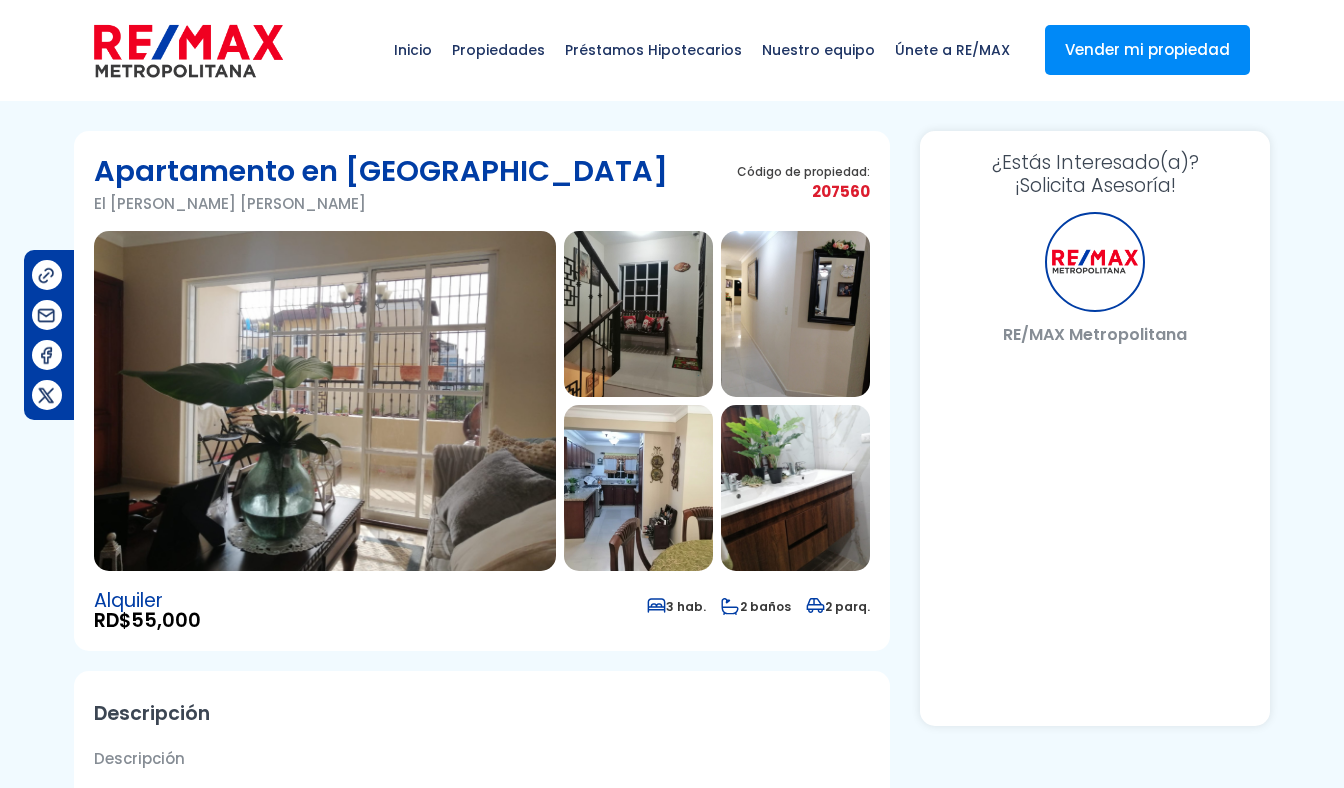 select on "DO" 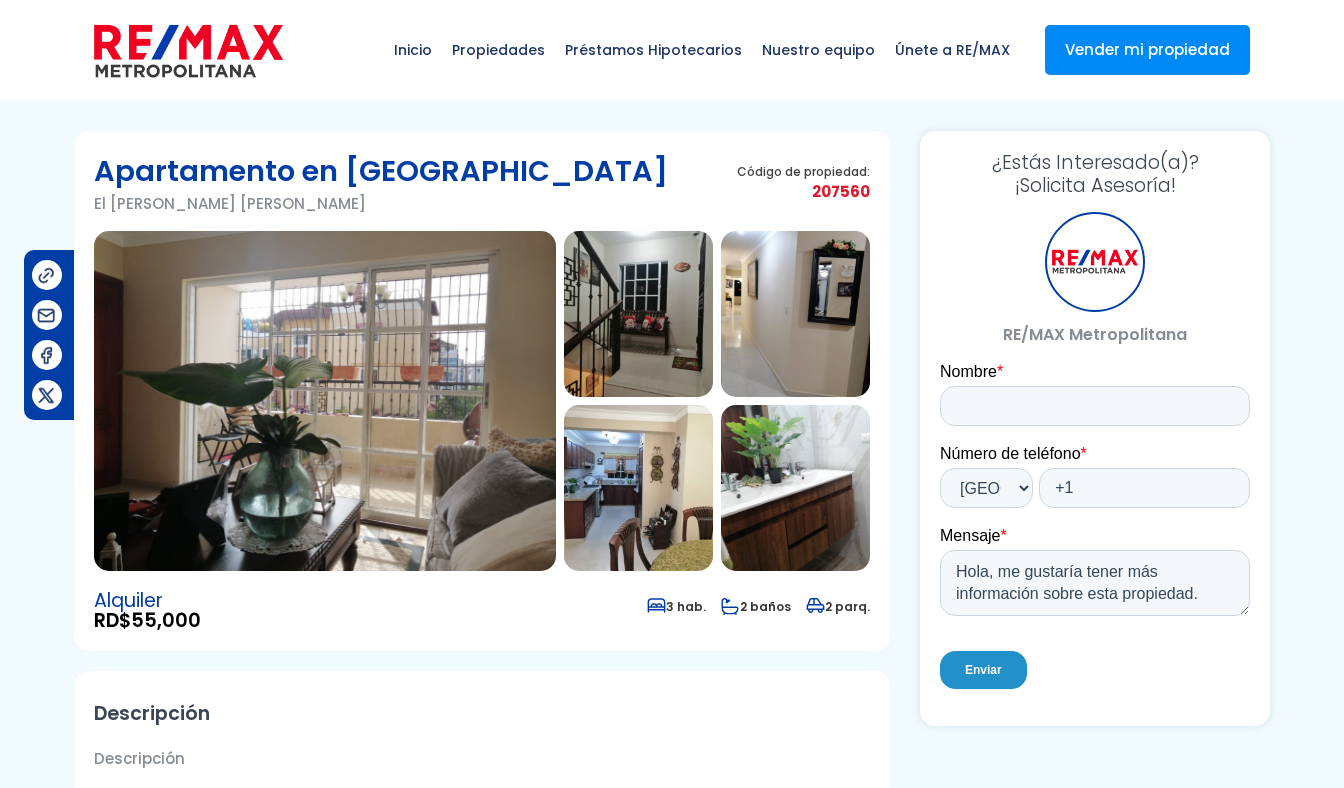 scroll, scrollTop: 0, scrollLeft: 0, axis: both 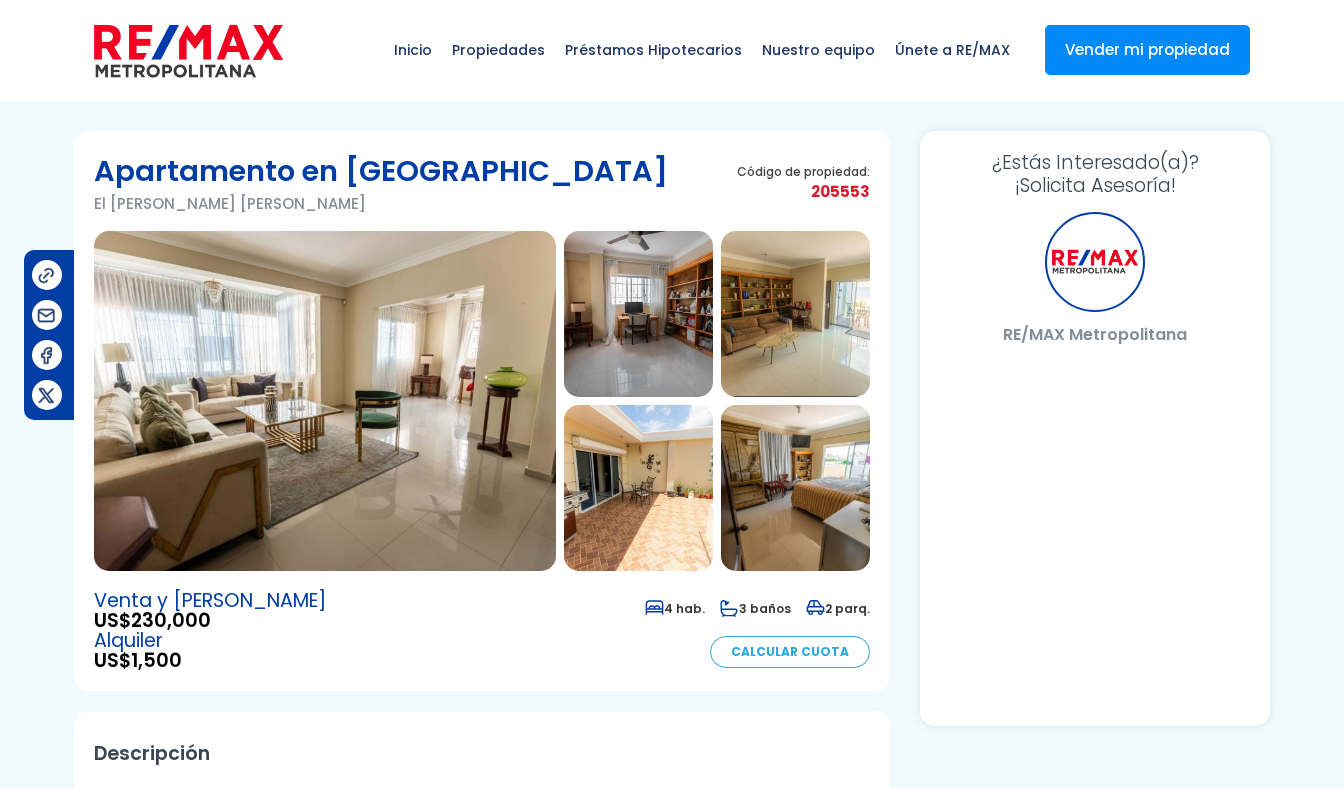 select on "DO" 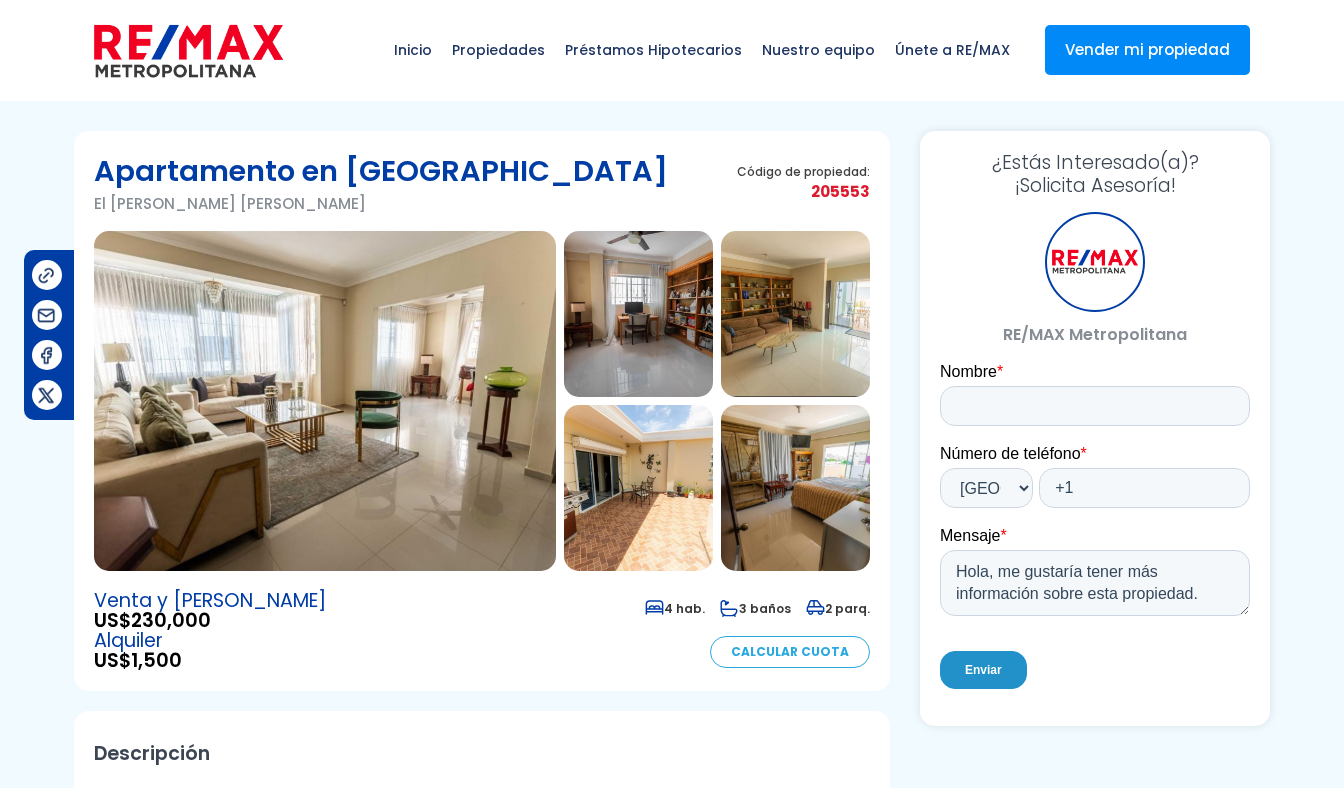 scroll, scrollTop: 0, scrollLeft: 0, axis: both 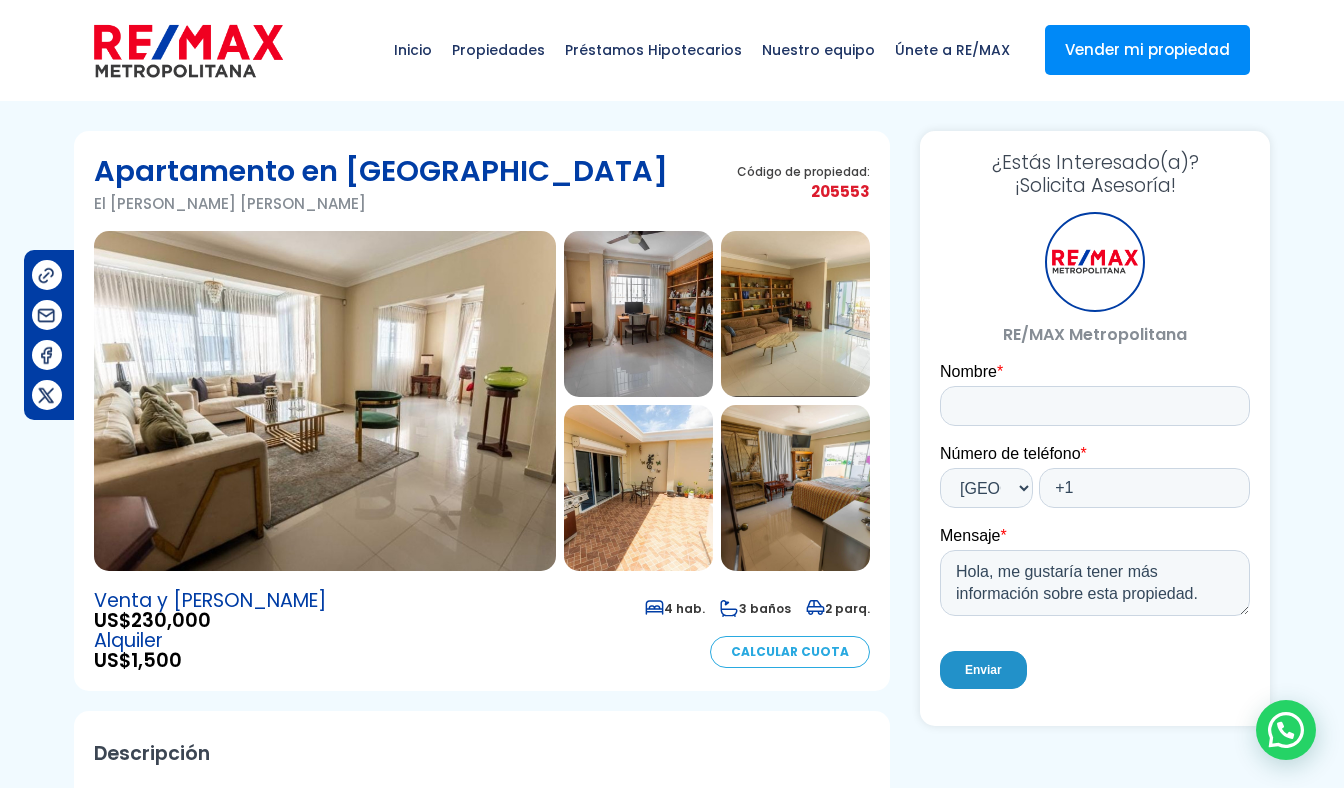 click at bounding box center (638, 314) 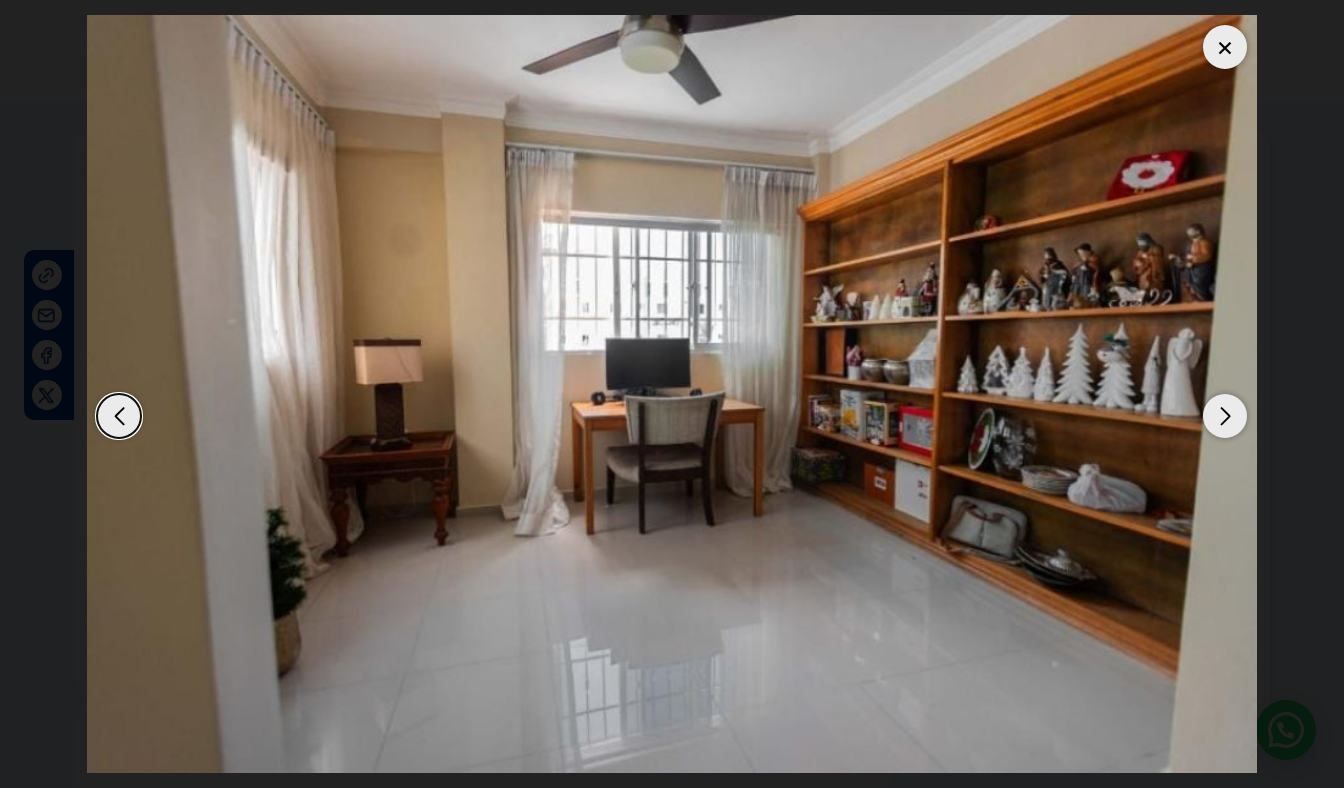 click at bounding box center (1225, 416) 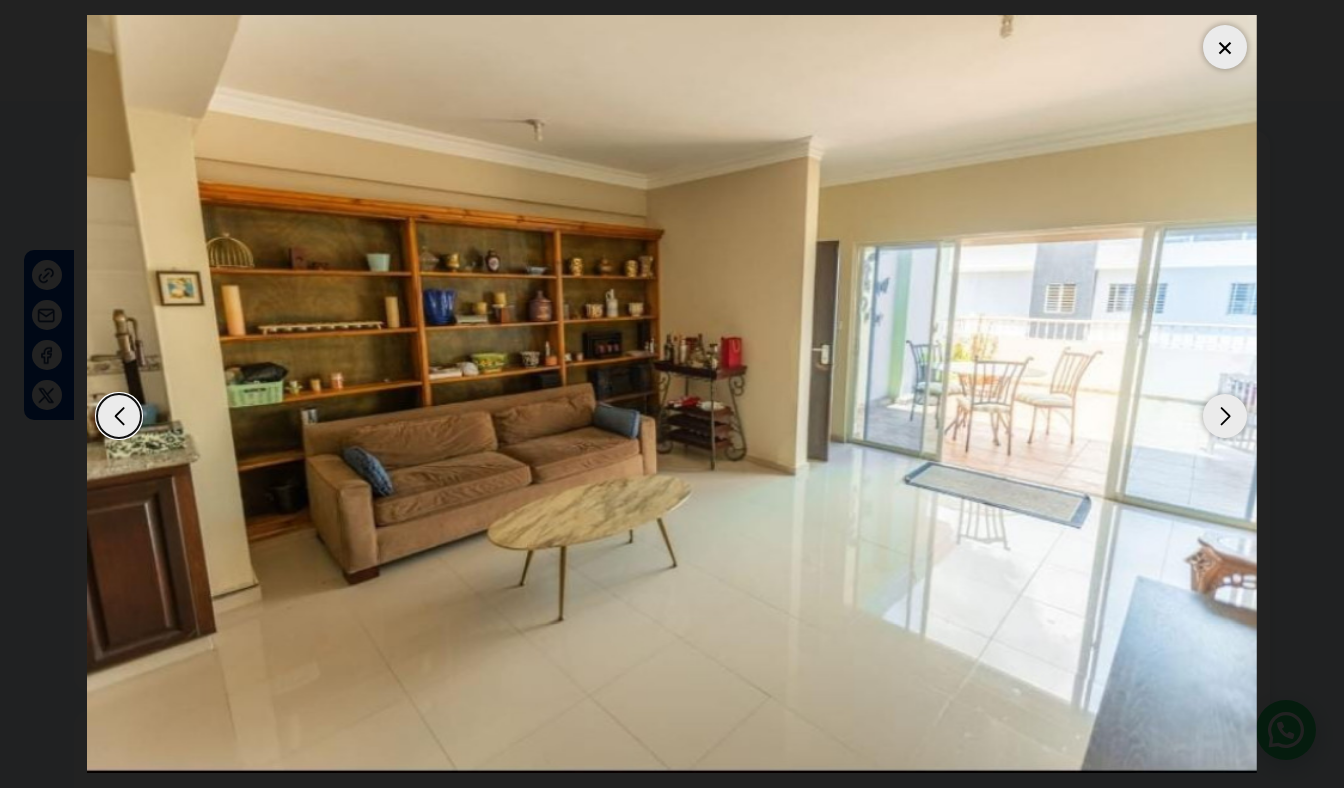 click at bounding box center [1225, 416] 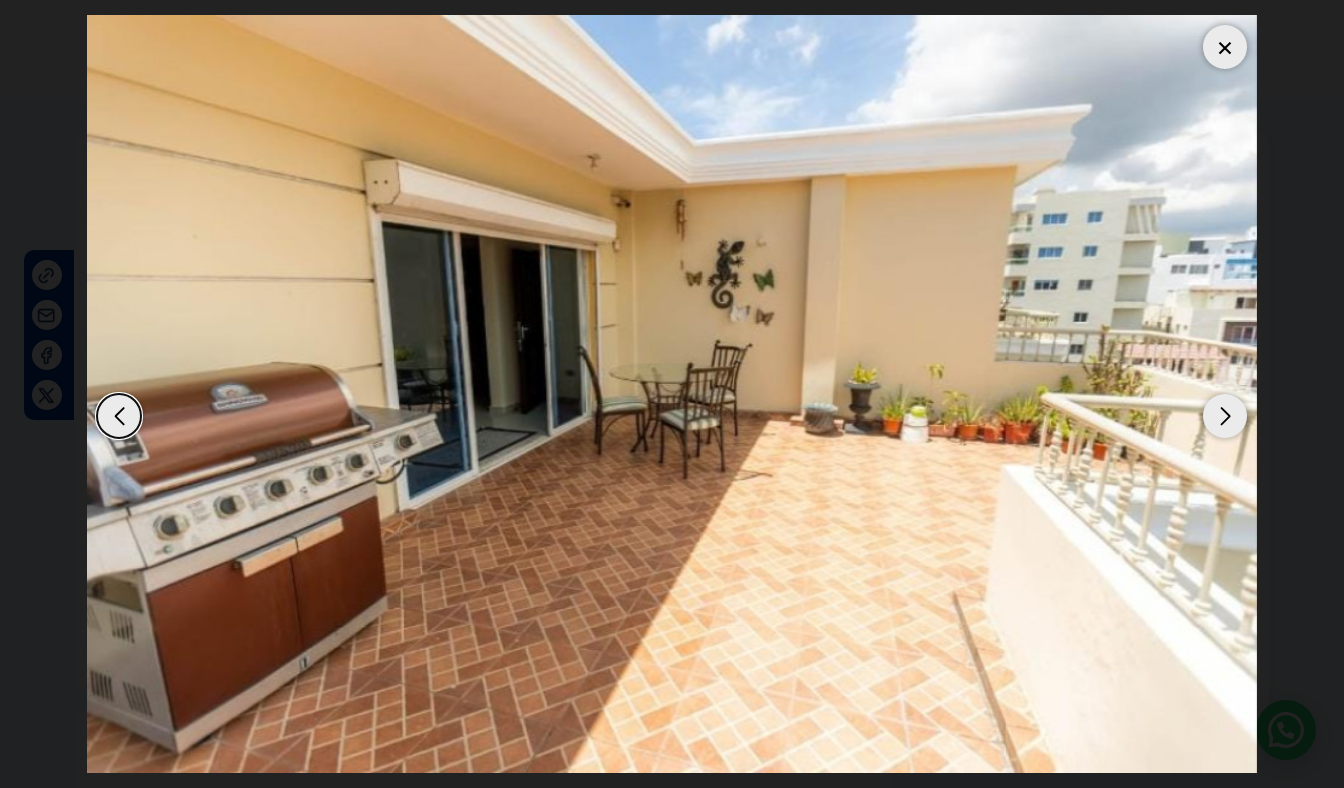 scroll, scrollTop: 0, scrollLeft: 0, axis: both 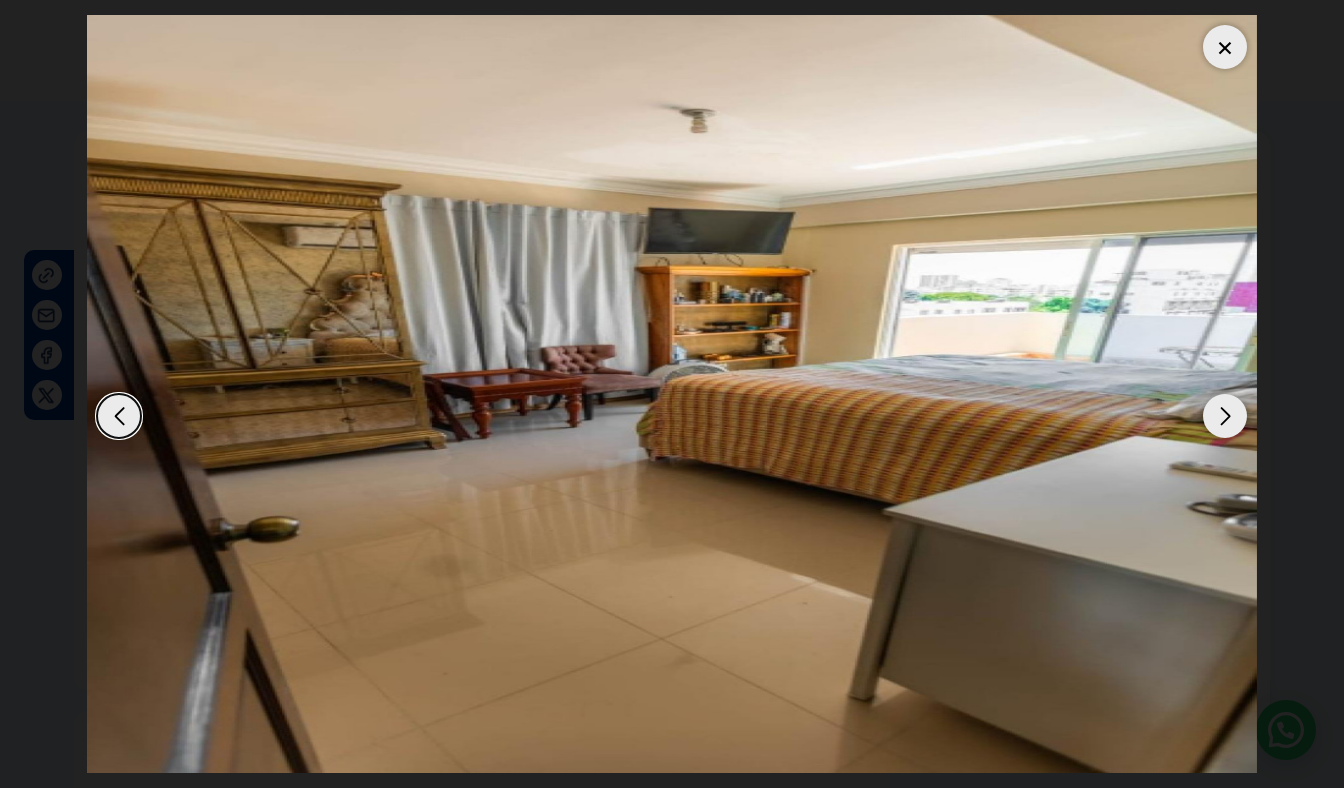 click at bounding box center [1225, 416] 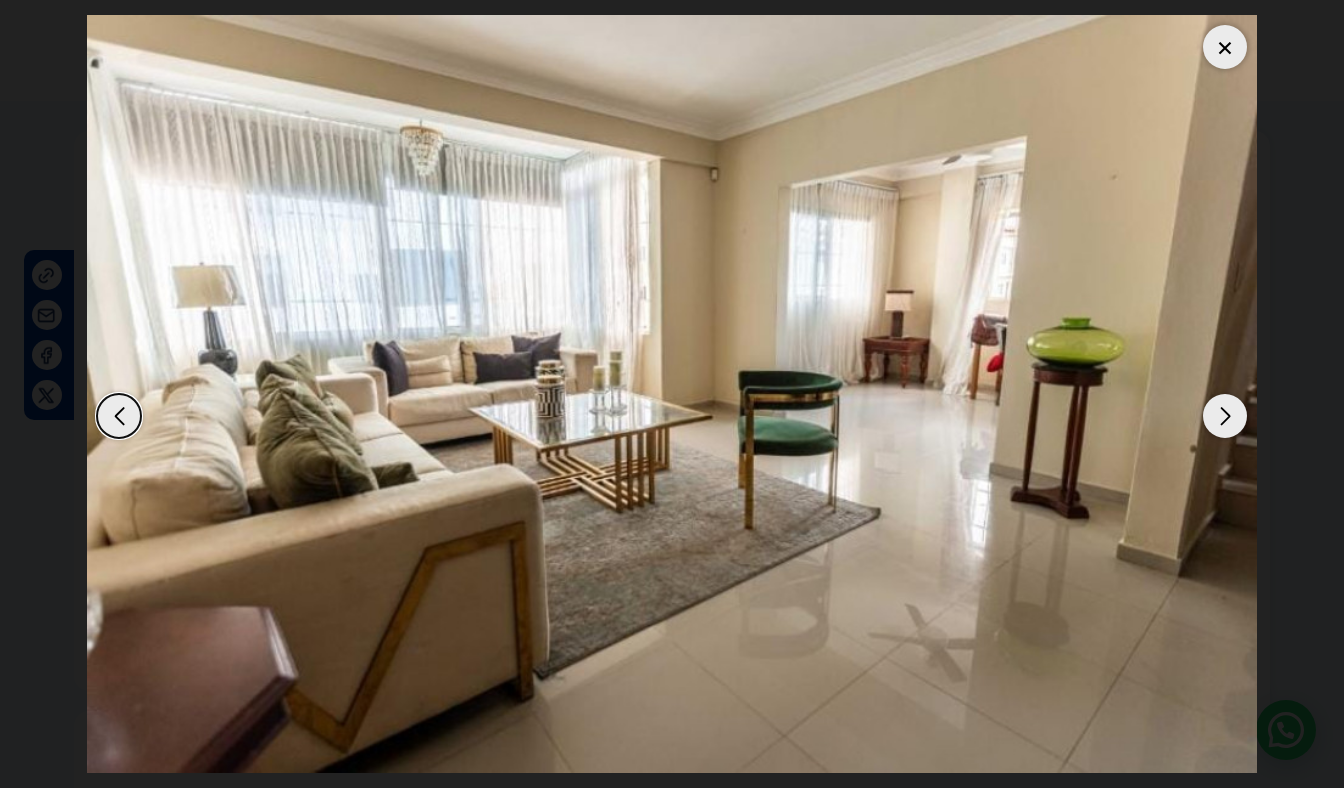 click at bounding box center [1225, 416] 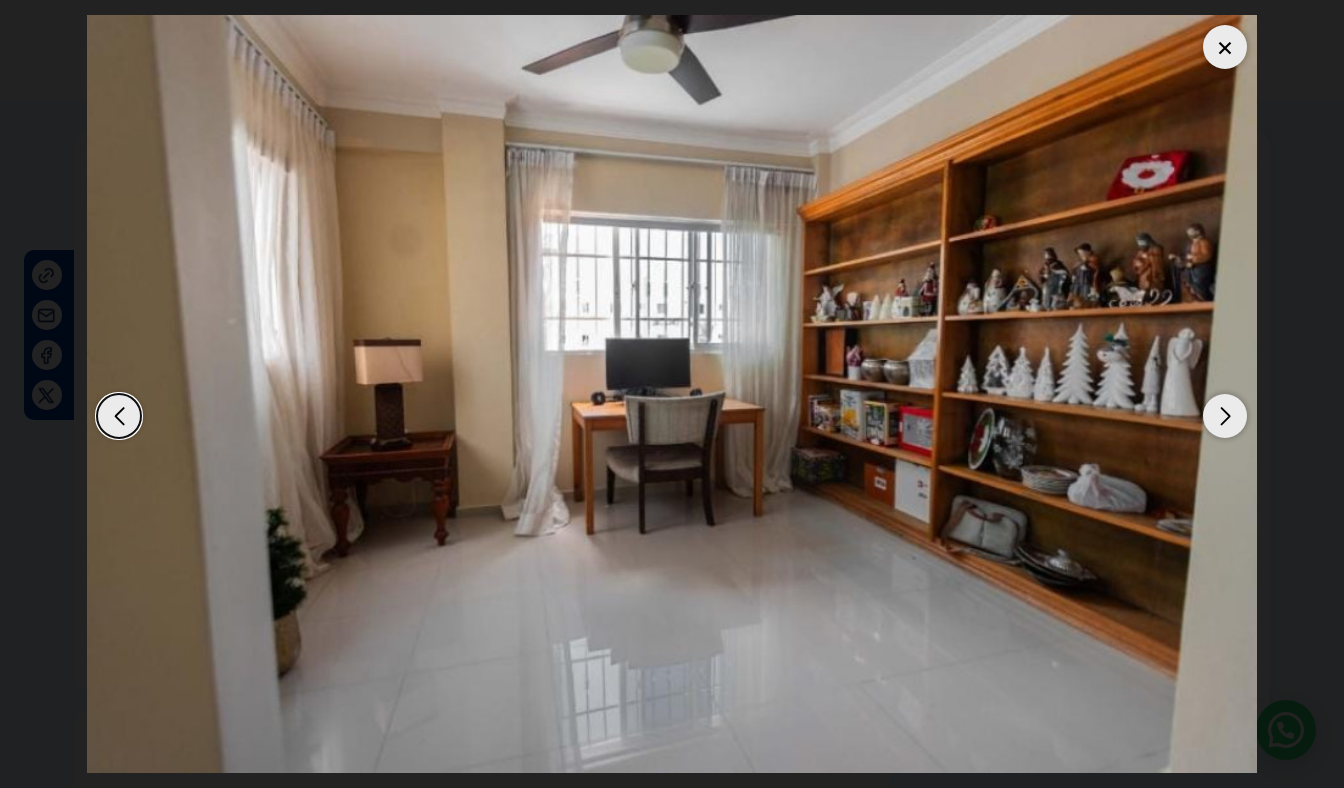 click at bounding box center [1225, 416] 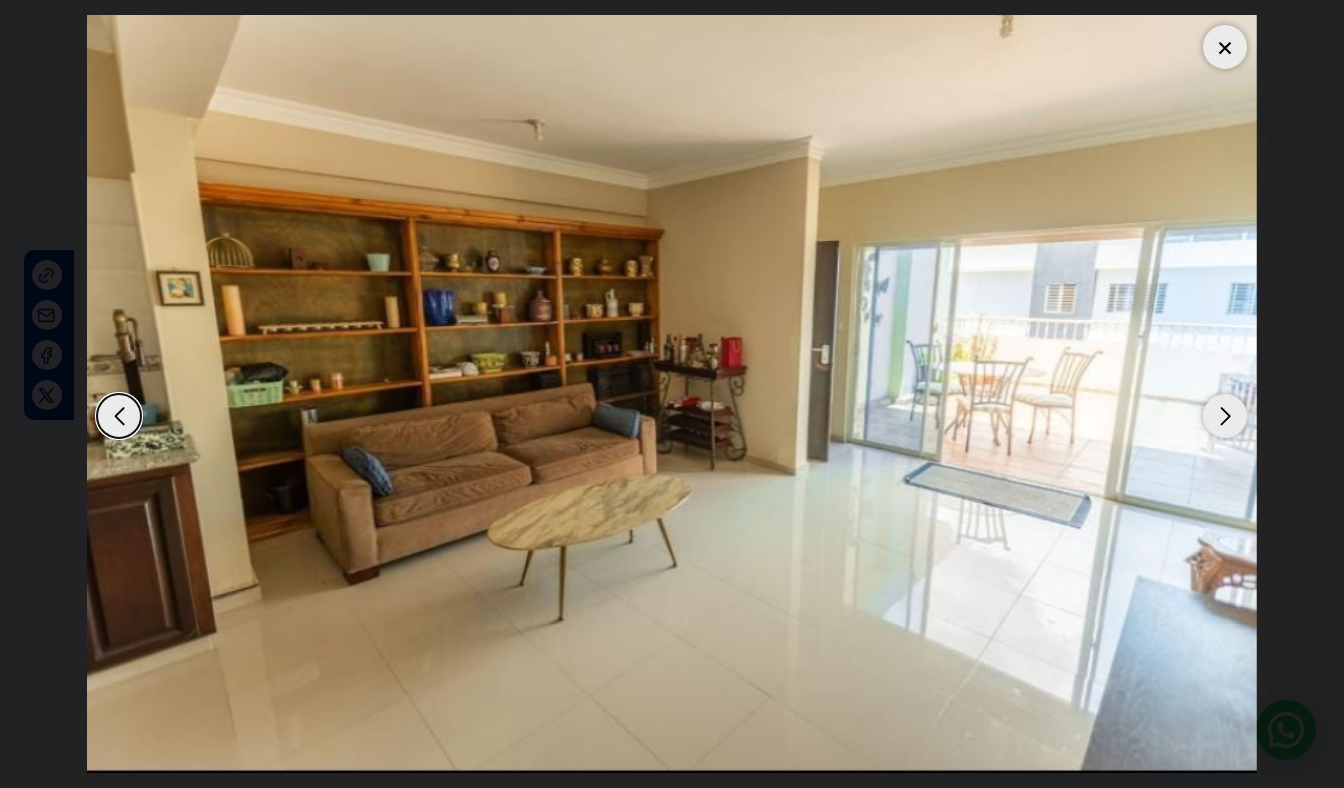 click at bounding box center [1225, 416] 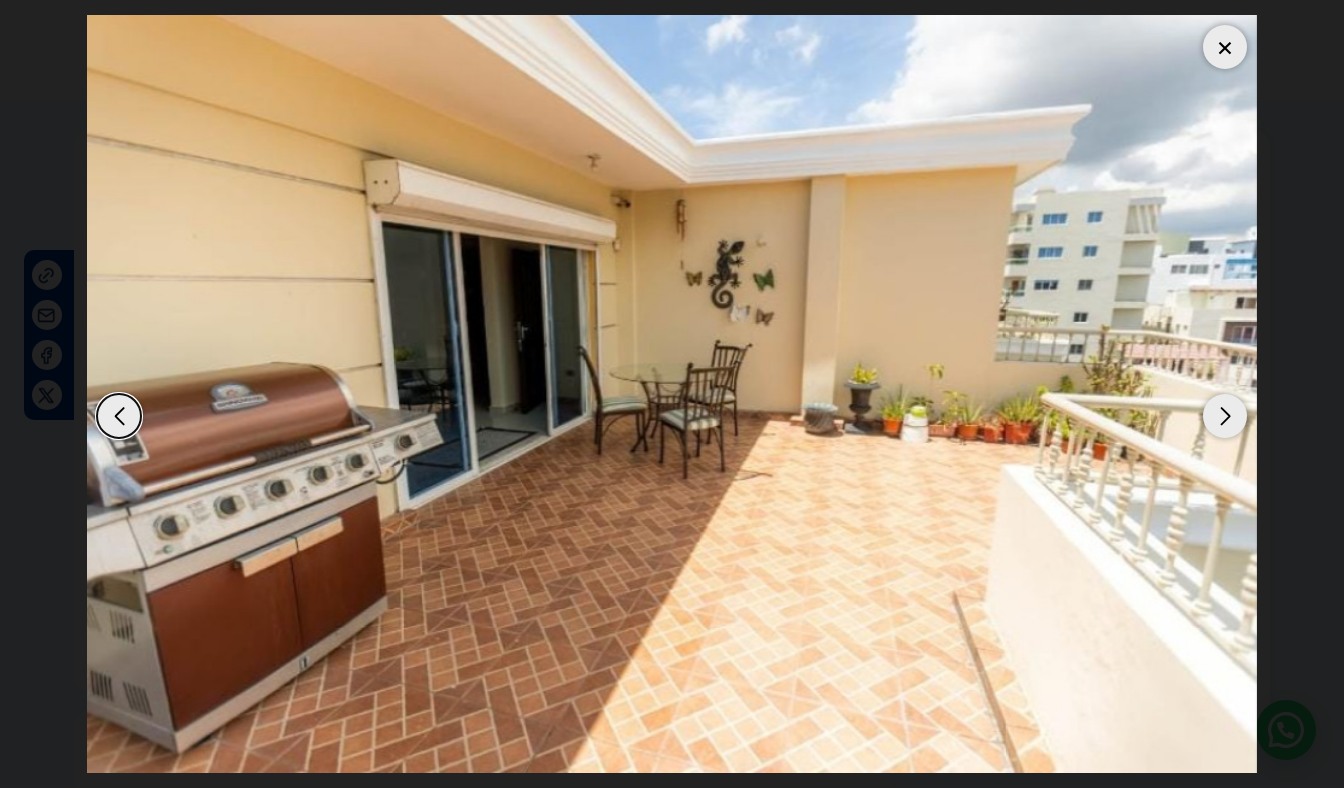 click at bounding box center [1225, 416] 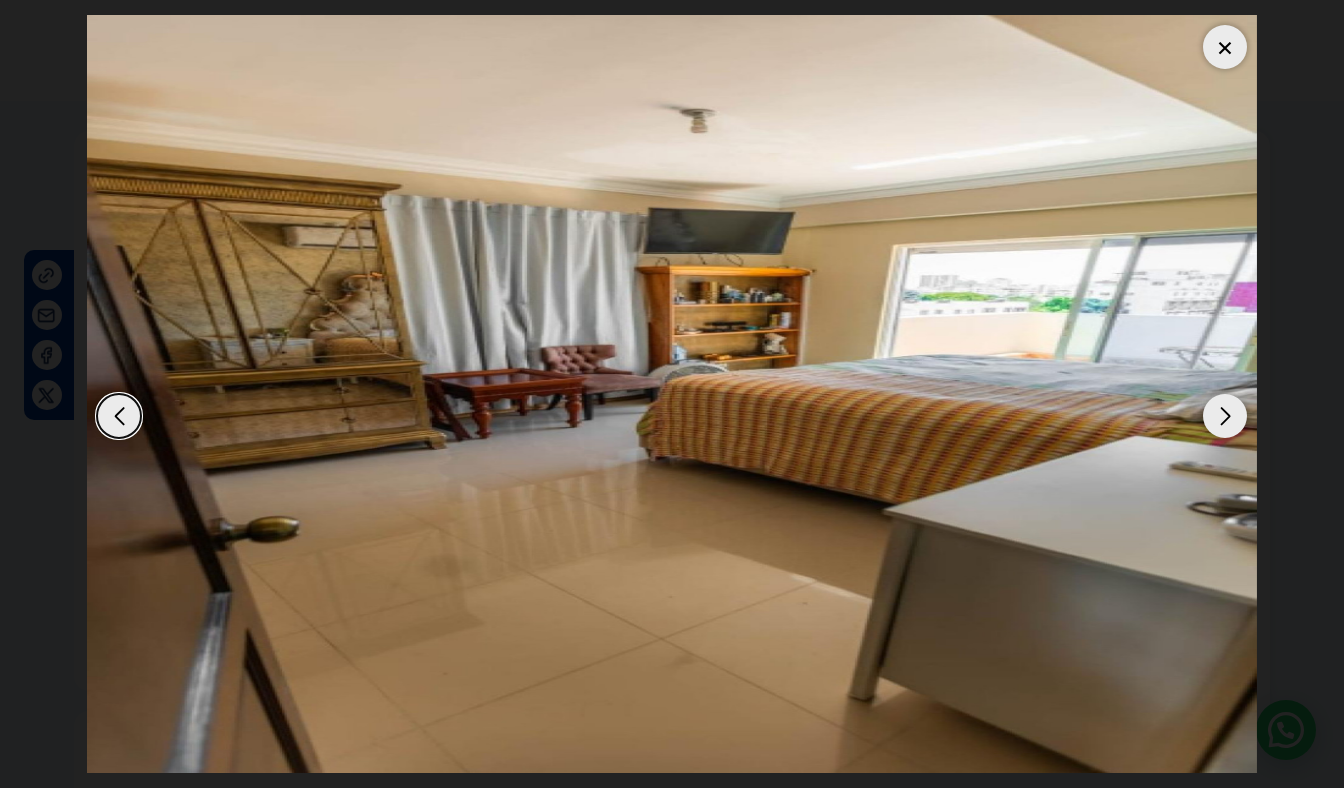 click at bounding box center [1225, 416] 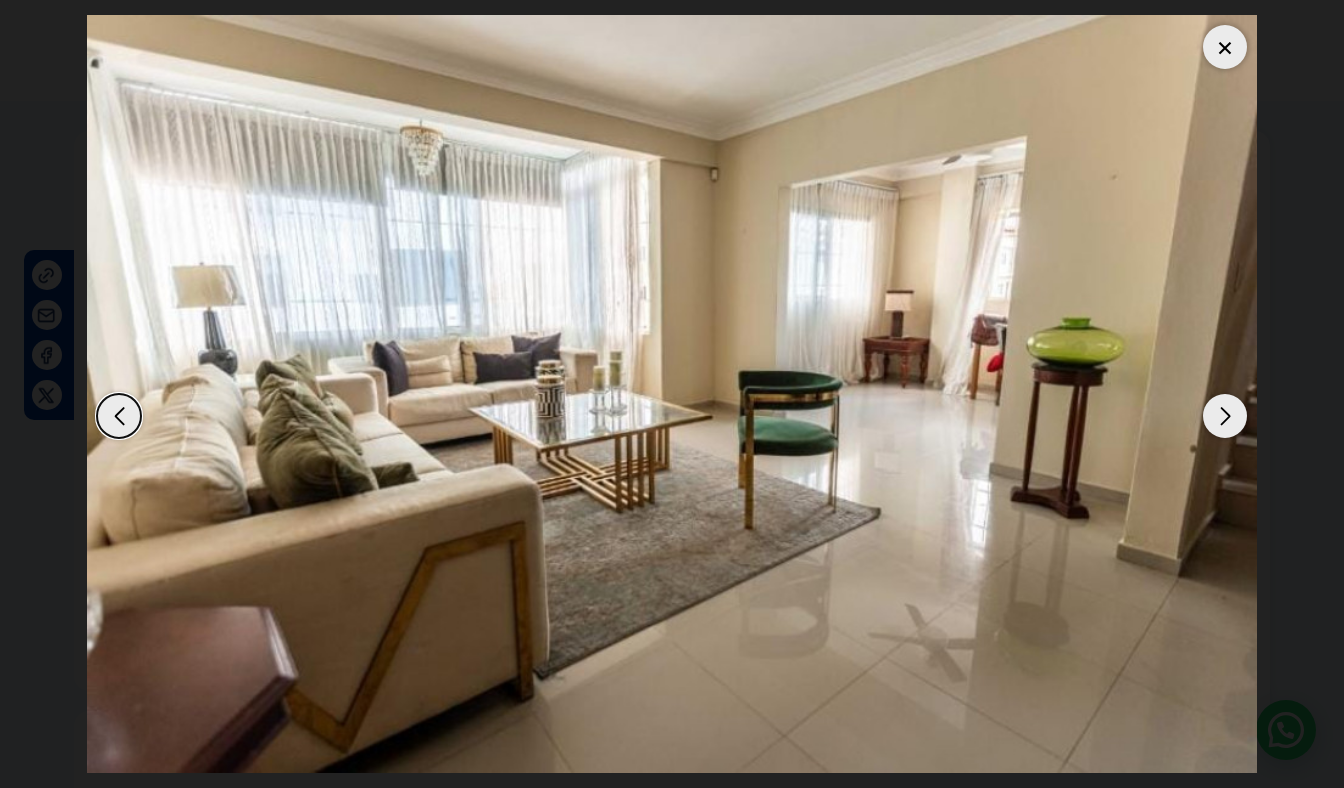 click at bounding box center [1225, 416] 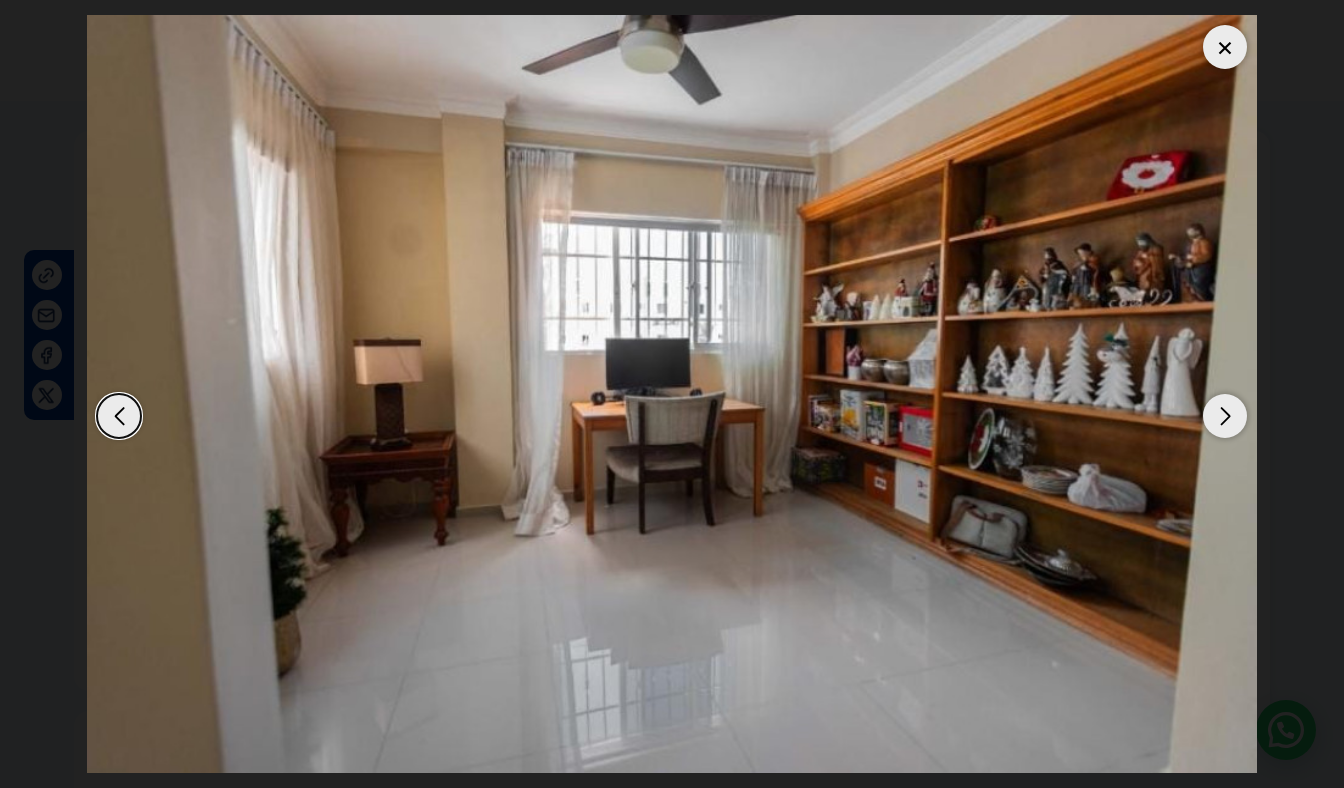 click at bounding box center (1225, 416) 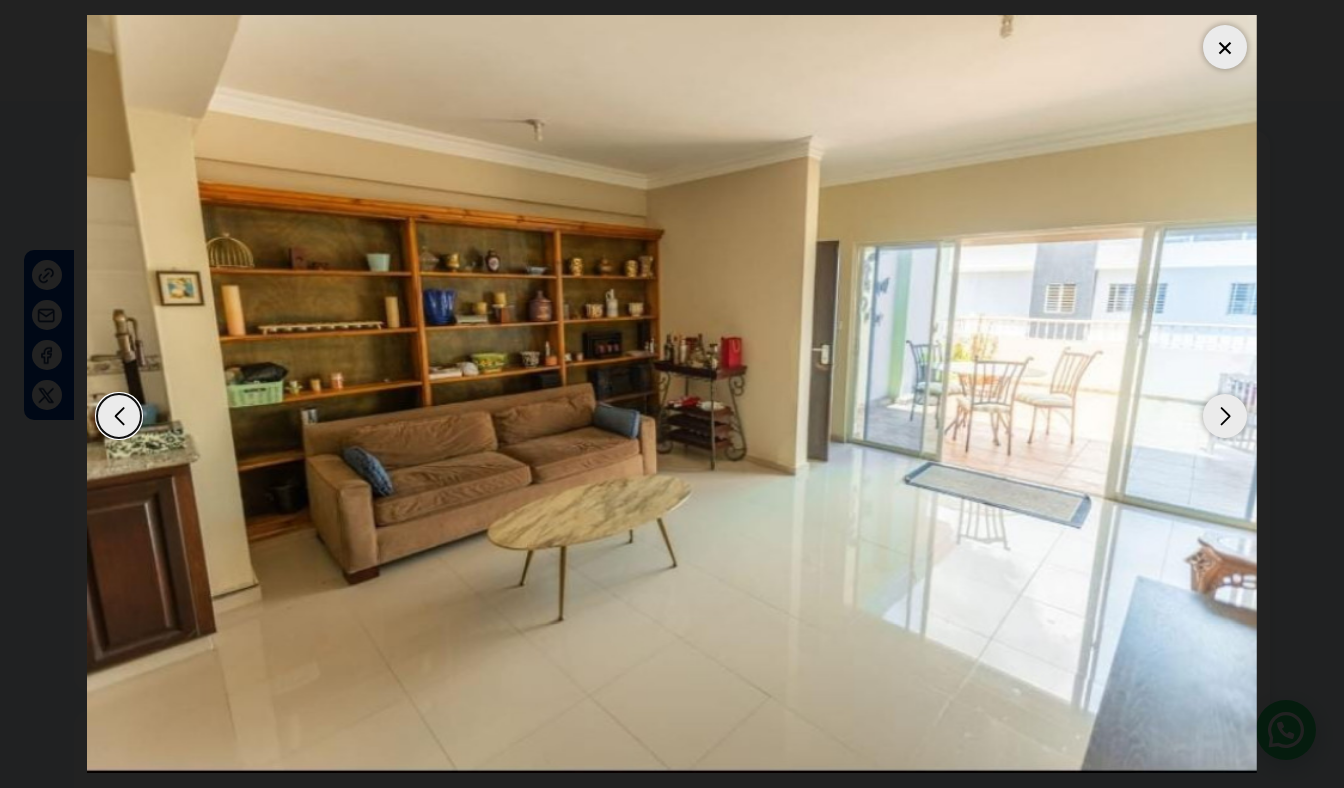 click at bounding box center [1225, 416] 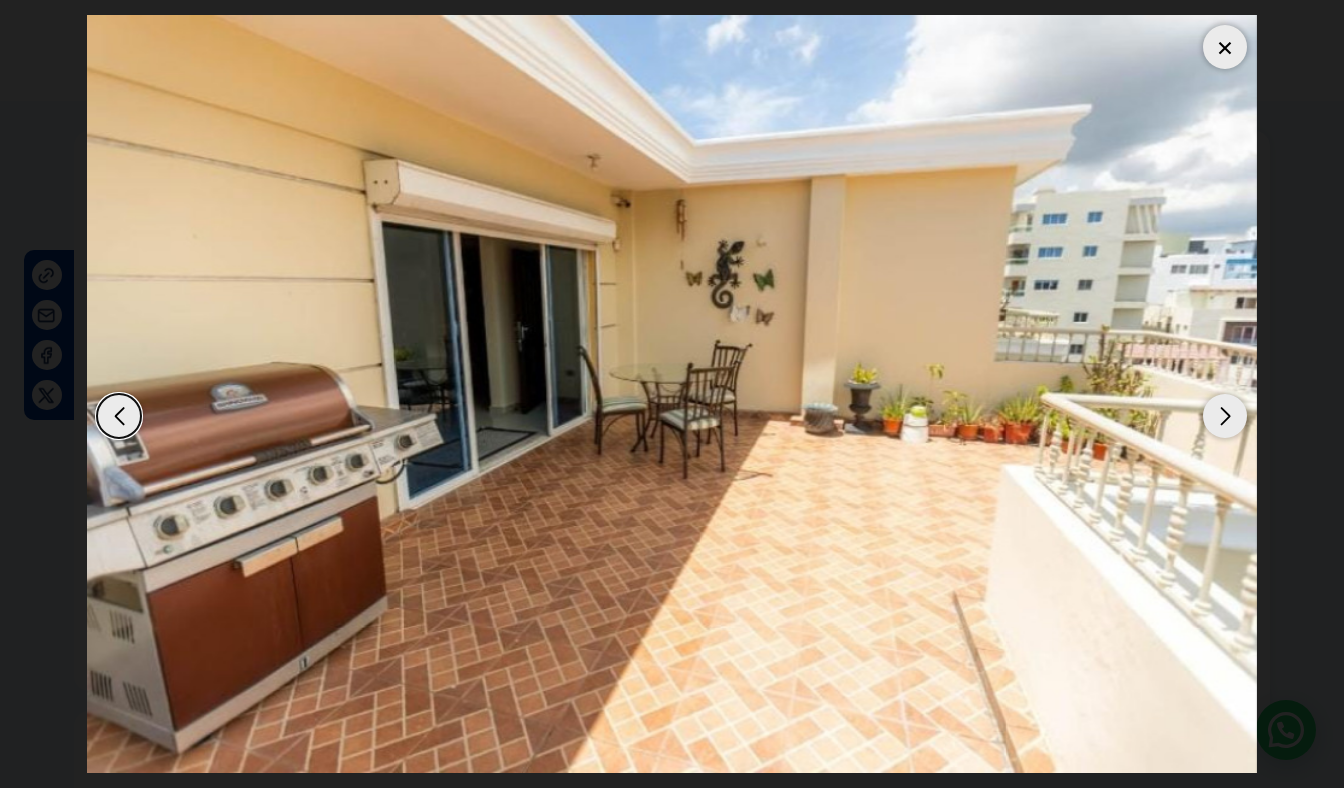click at bounding box center [1225, 416] 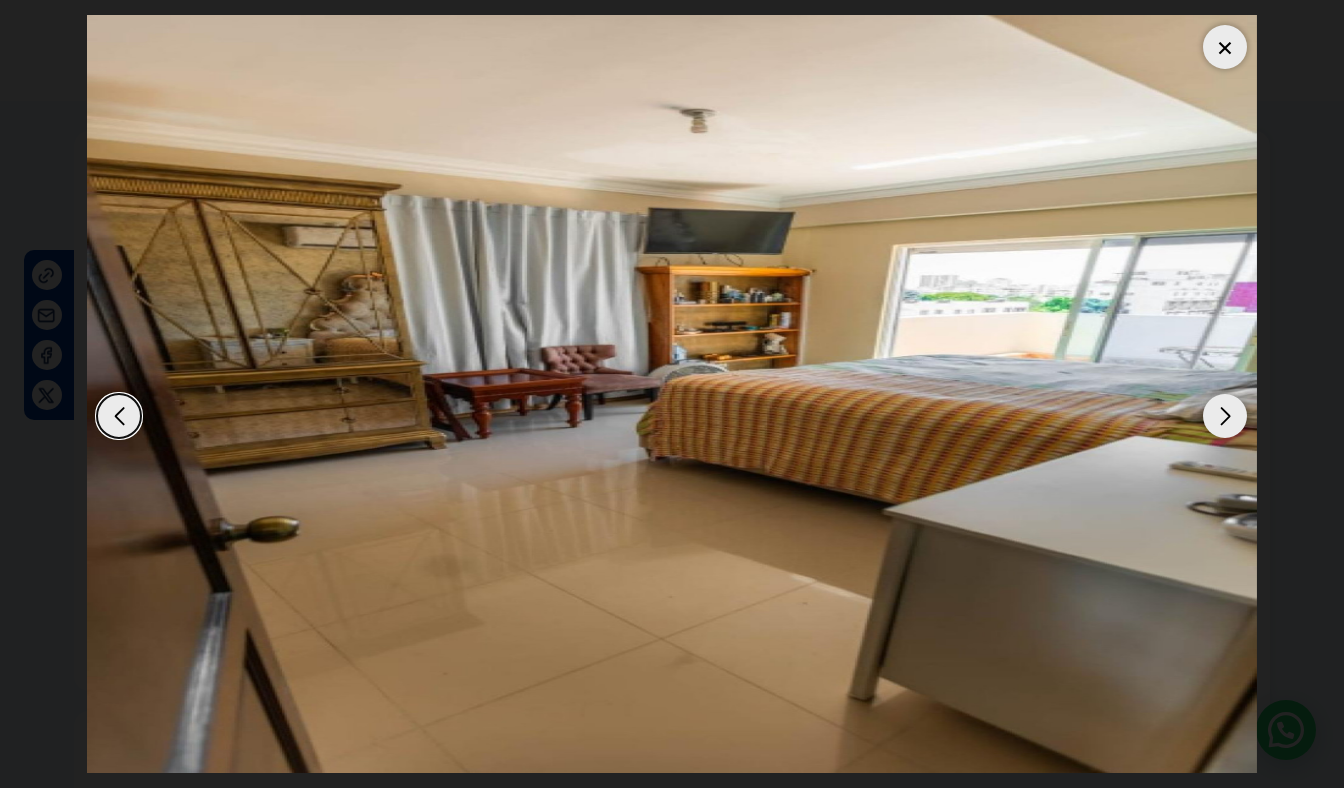 click at bounding box center (1225, 47) 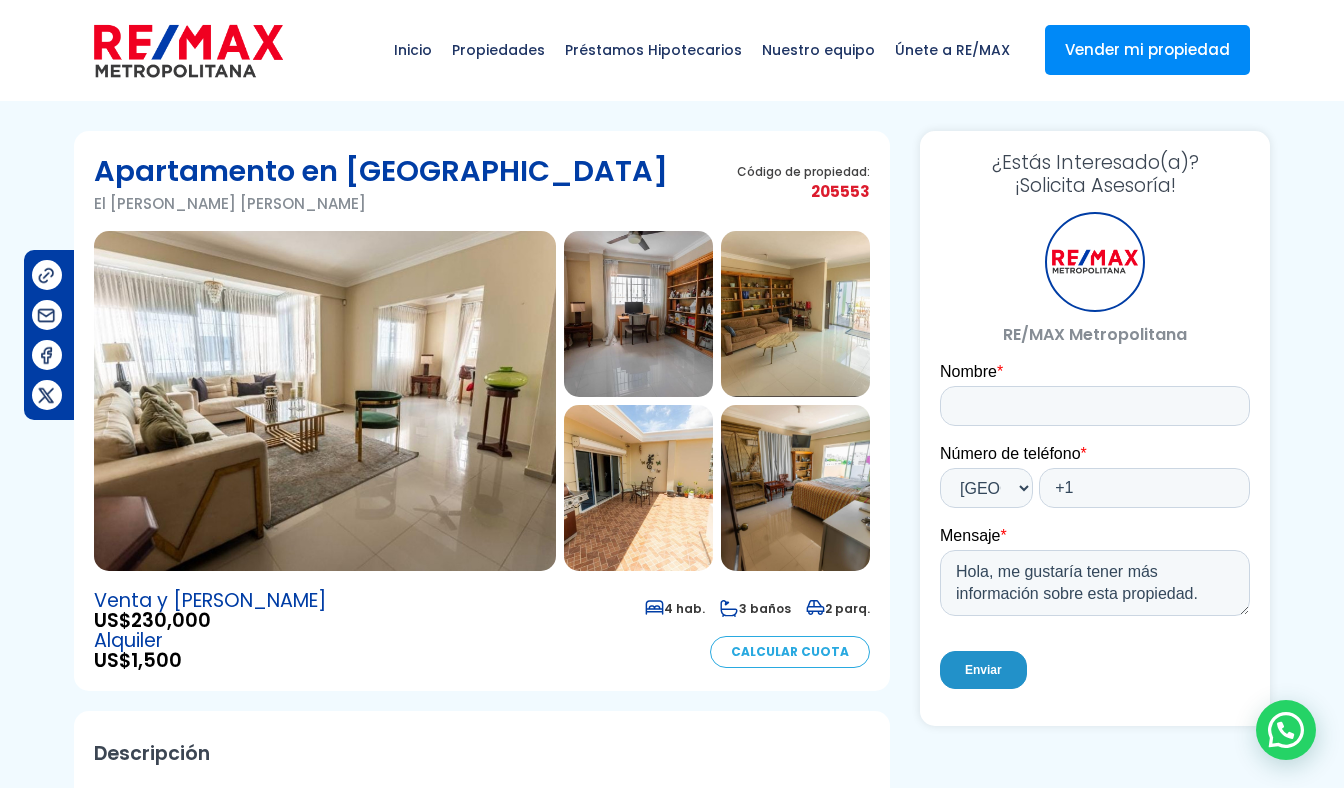 scroll, scrollTop: 0, scrollLeft: 0, axis: both 